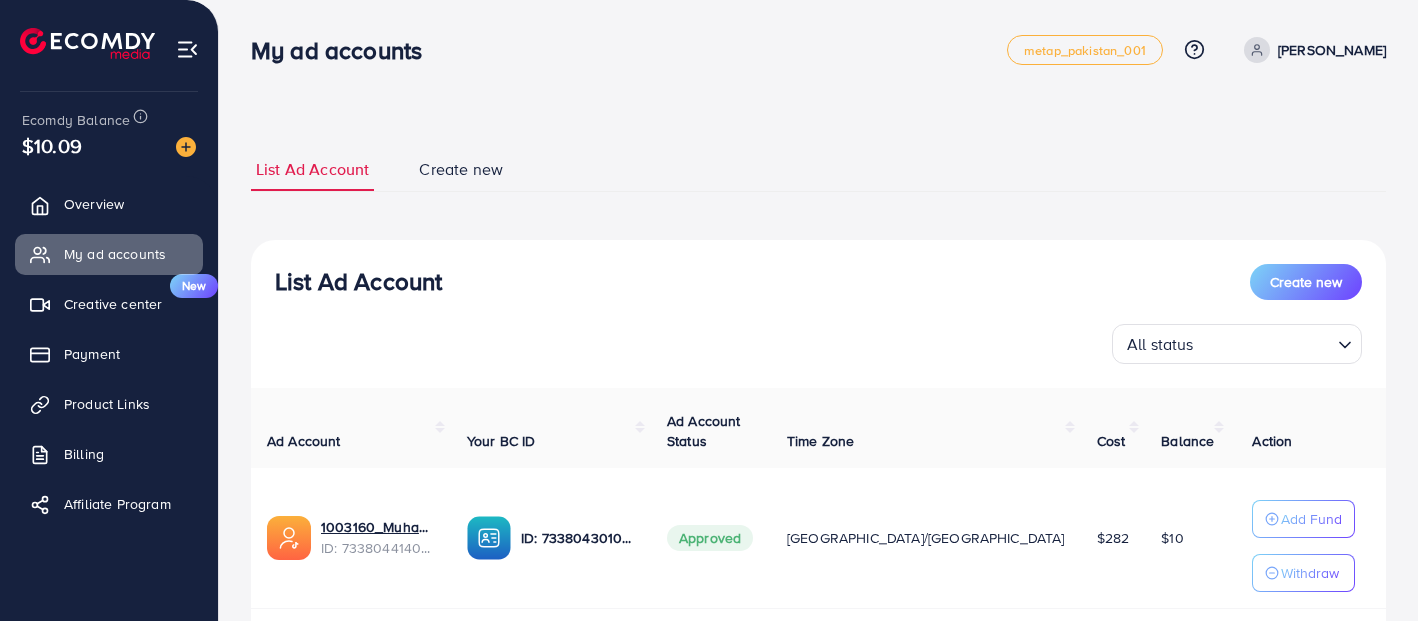 scroll, scrollTop: 0, scrollLeft: 0, axis: both 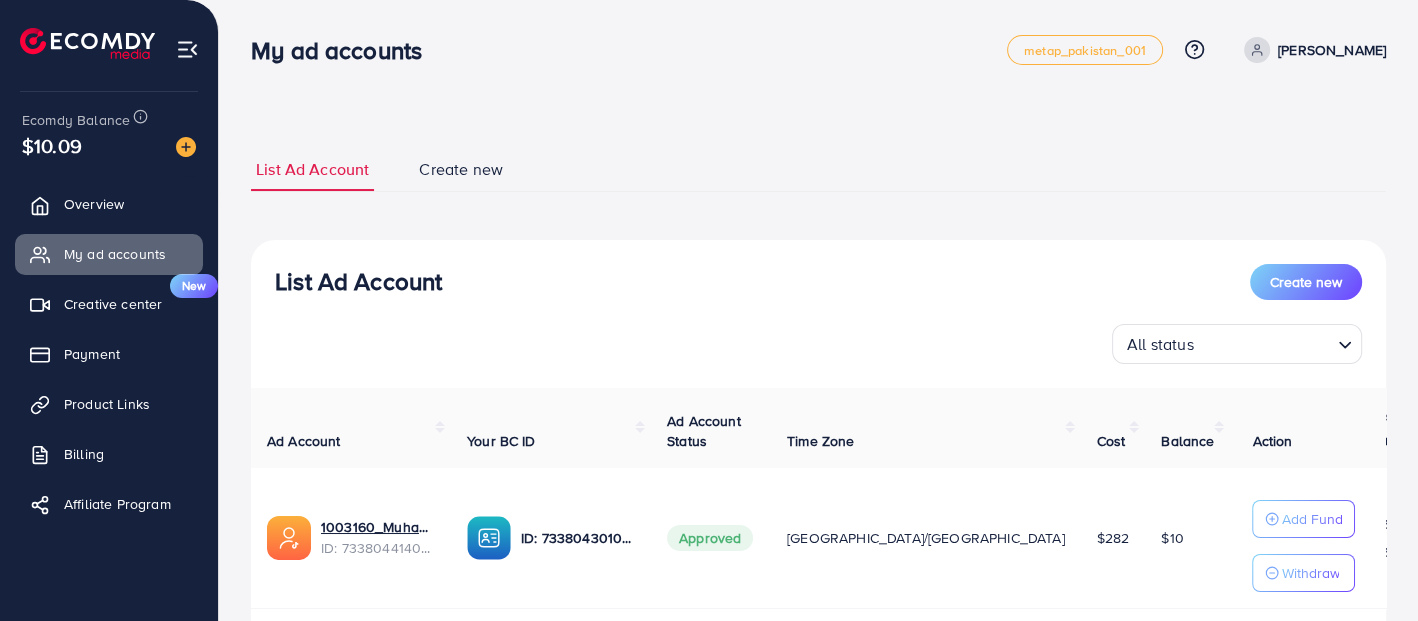 click on "**********" at bounding box center [818, 376] 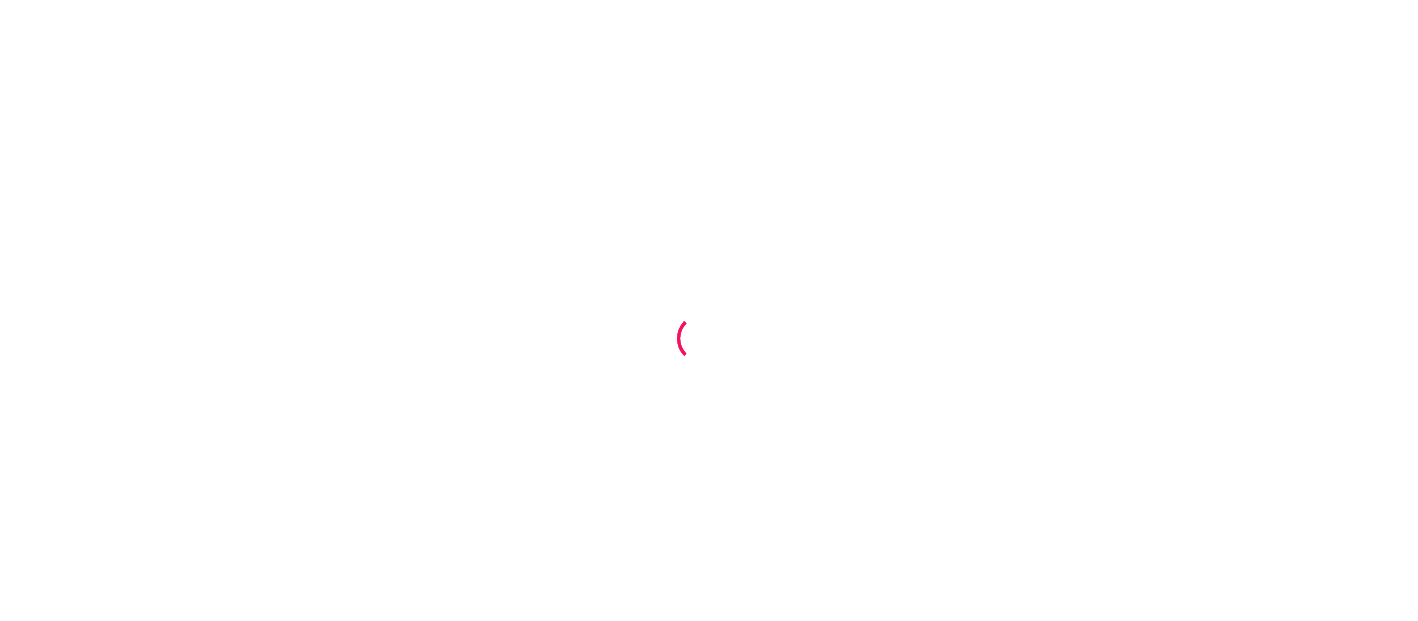 scroll, scrollTop: 0, scrollLeft: 0, axis: both 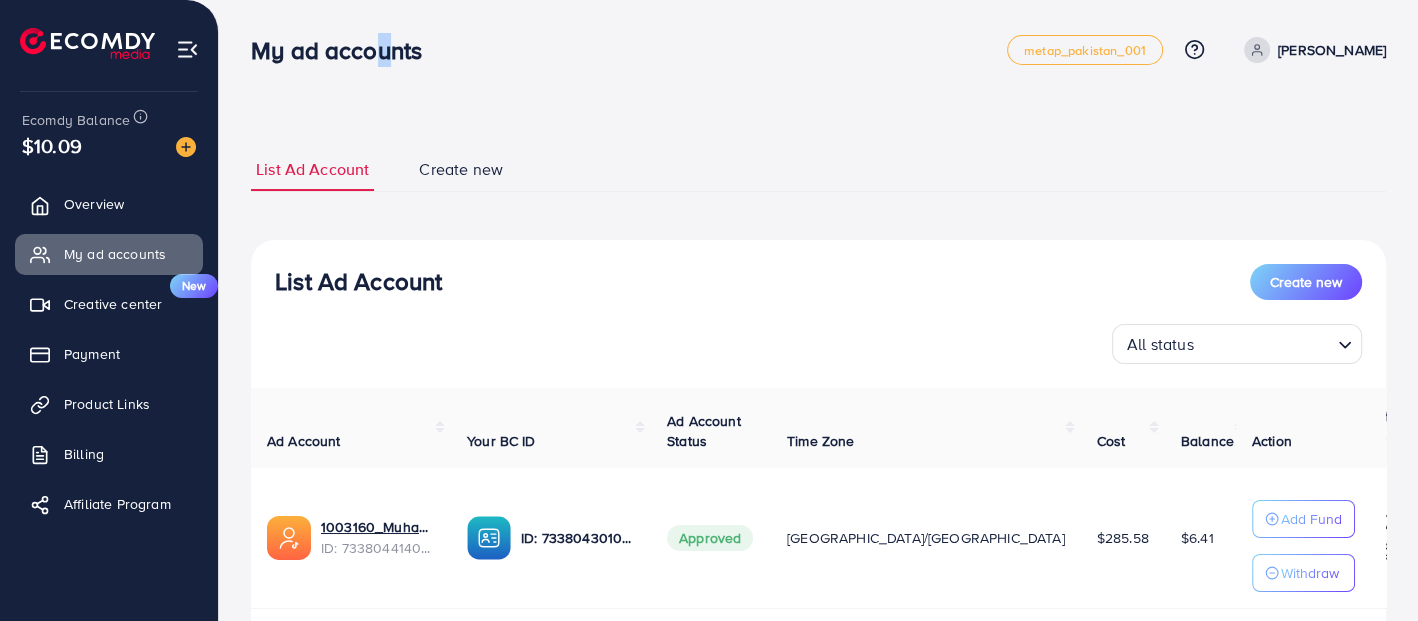 click on "My ad accounts" at bounding box center (344, 50) 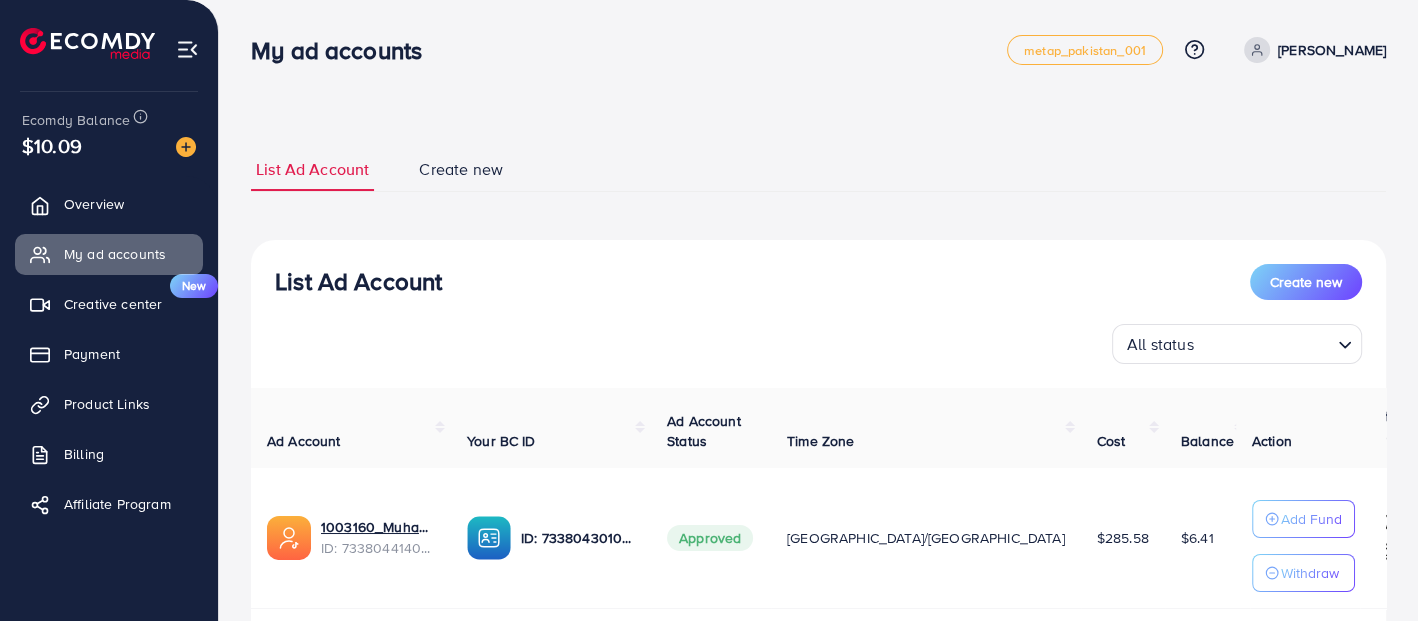 click on "My ad accounts" at bounding box center (344, 50) 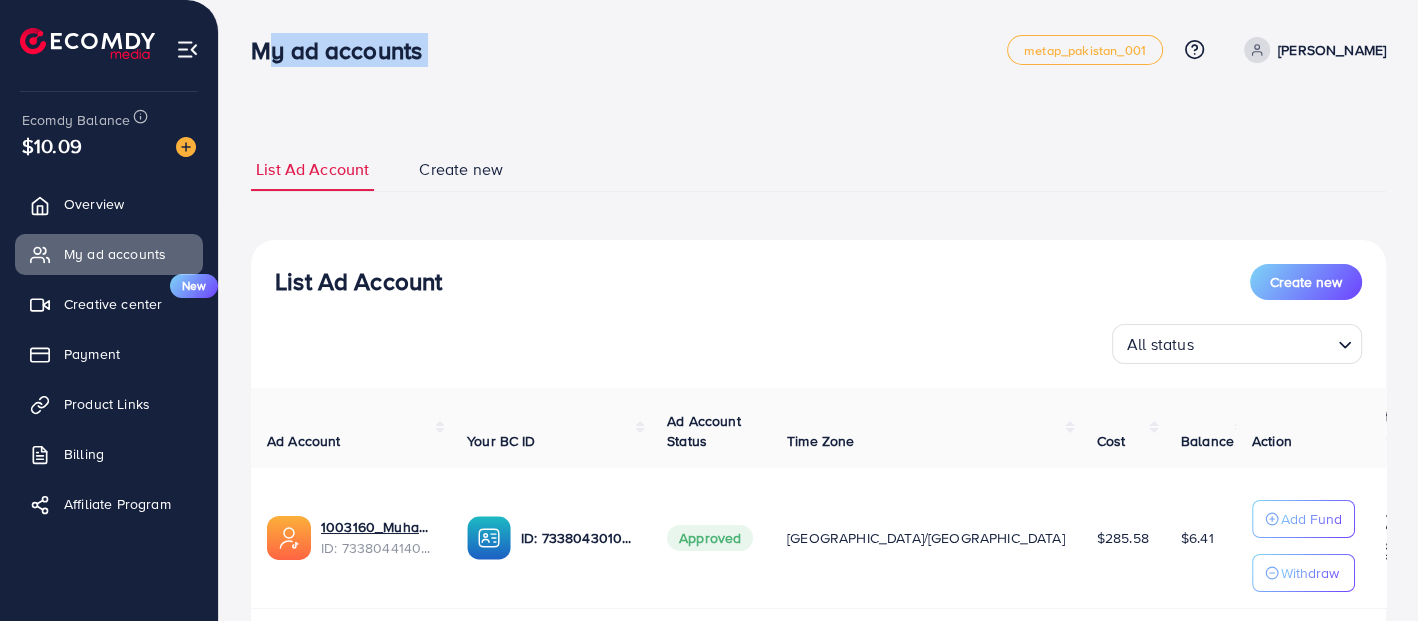 click on "My ad accounts" at bounding box center (344, 50) 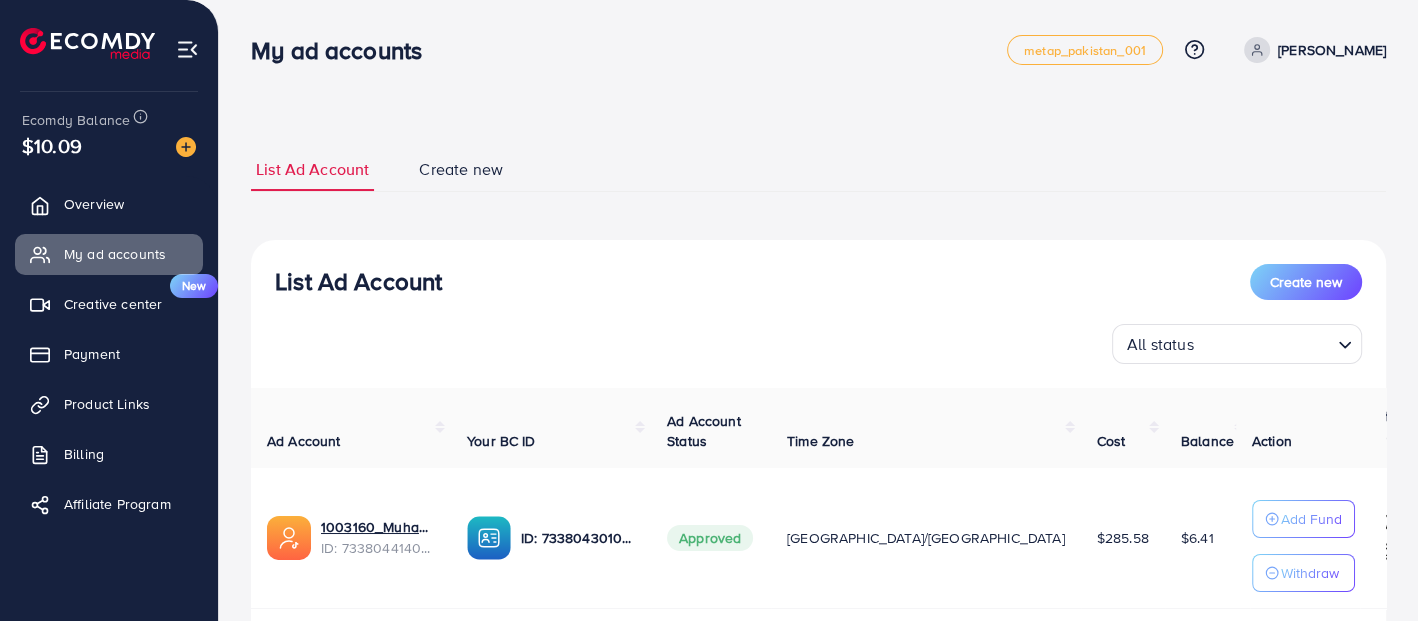 drag, startPoint x: 376, startPoint y: 46, endPoint x: 815, endPoint y: 95, distance: 441.72617 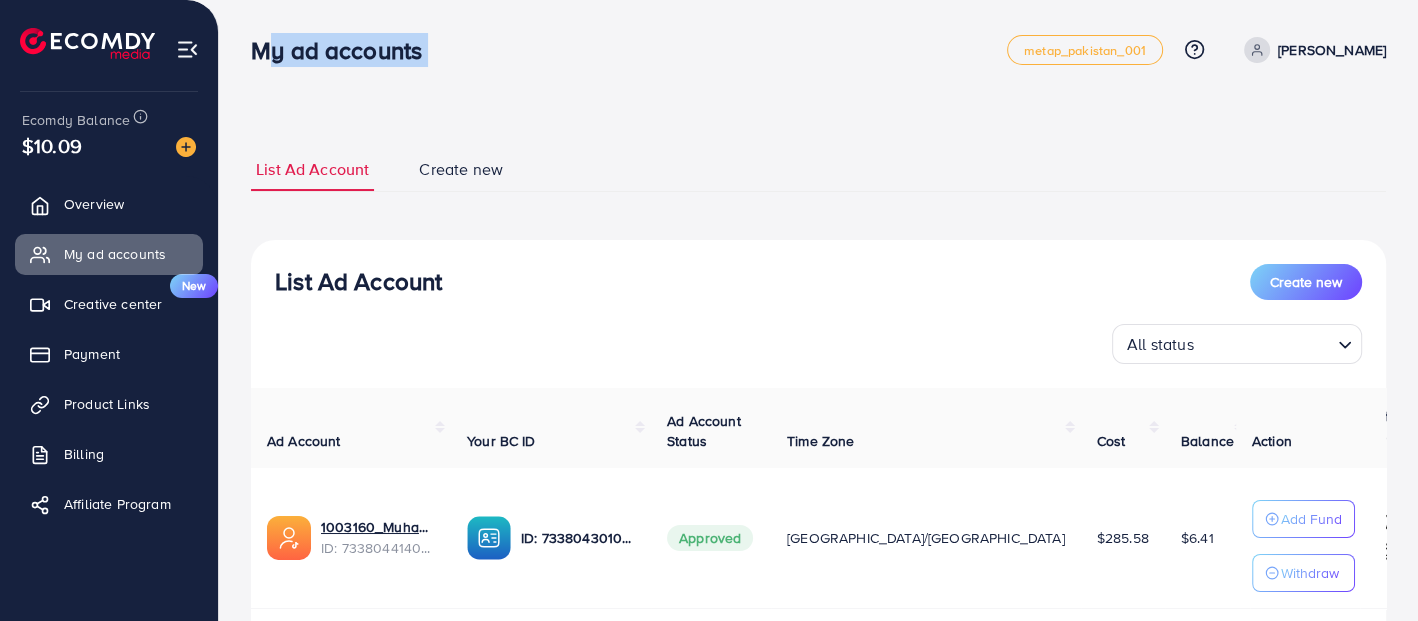 click on "My ad accounts" at bounding box center (344, 50) 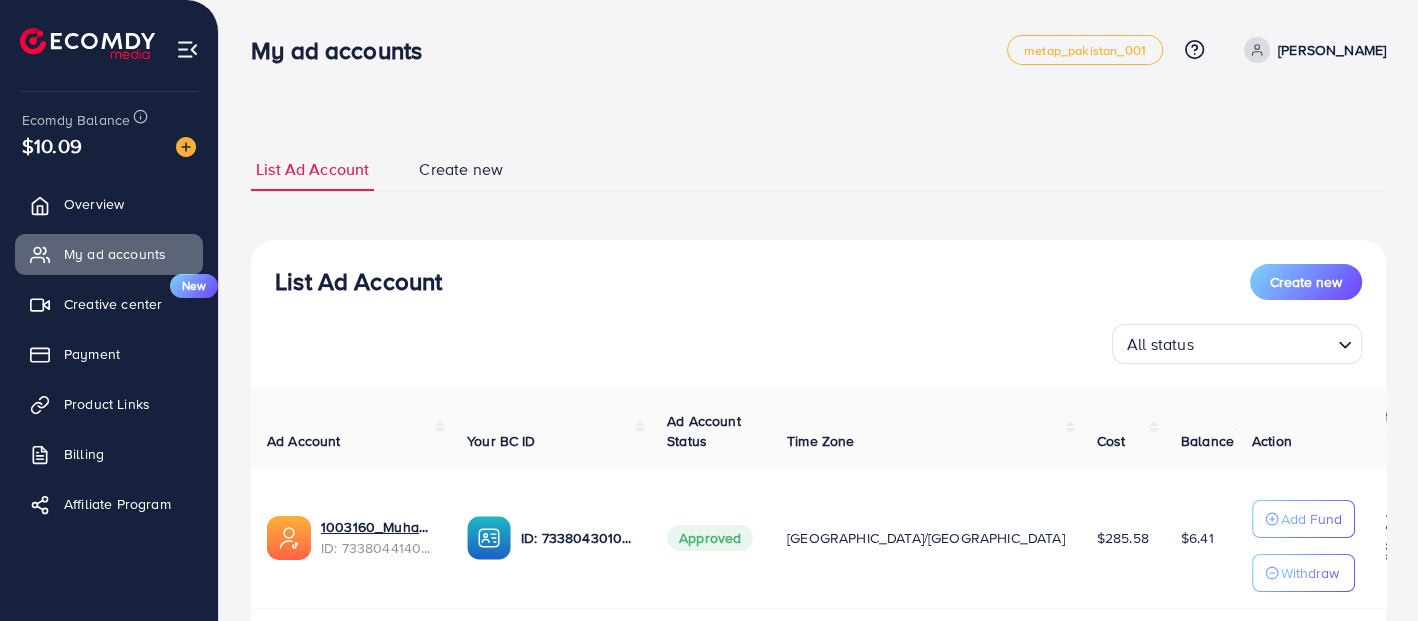click on "My ad accounts" at bounding box center (344, 50) 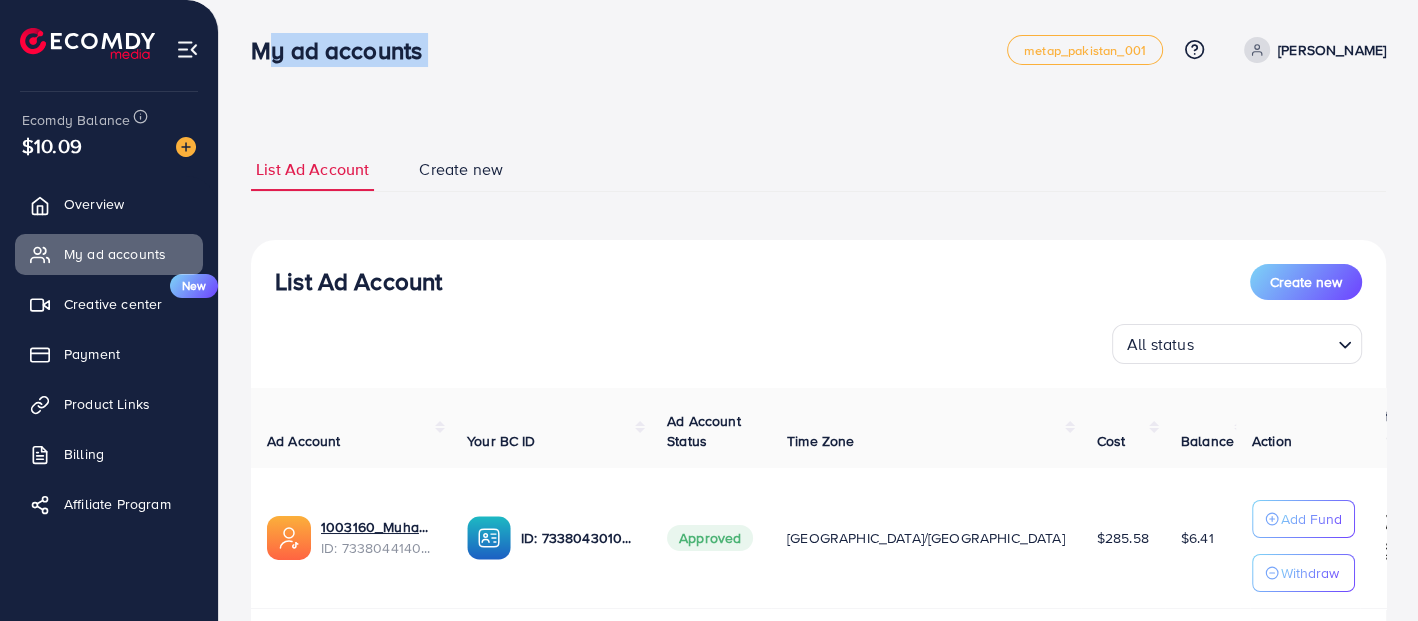 click on "My ad accounts" at bounding box center (344, 50) 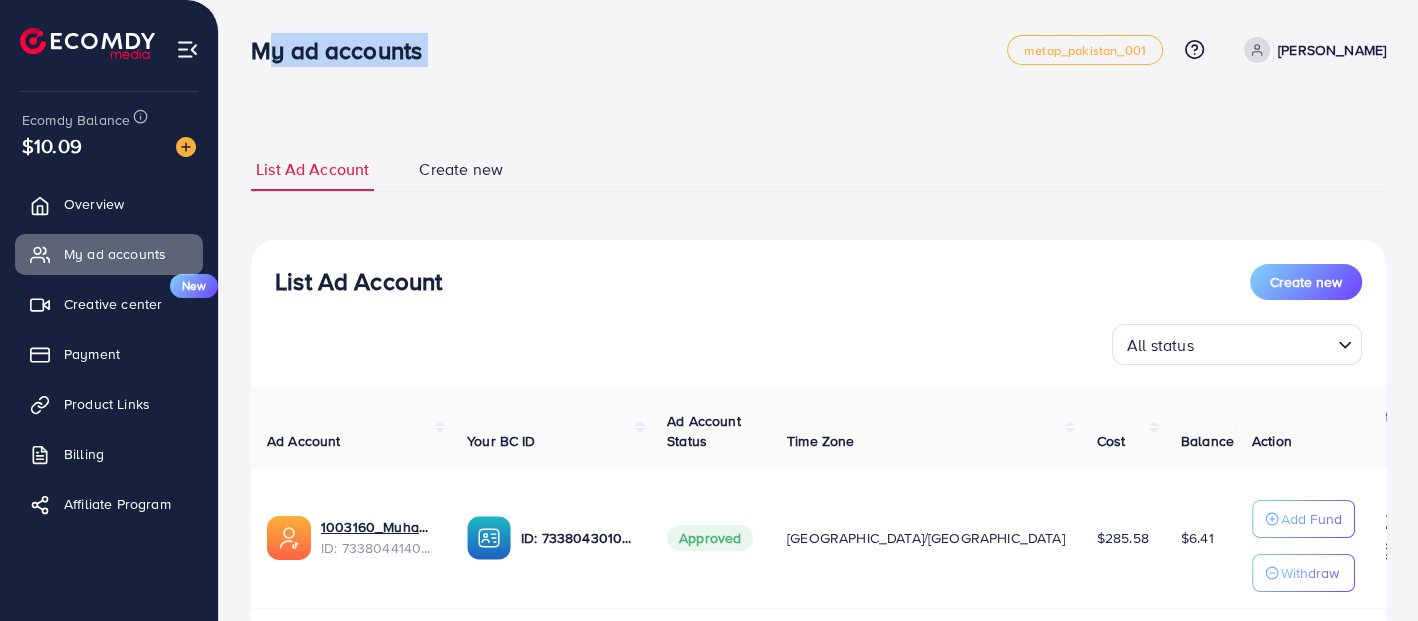 click at bounding box center [1265, 344] 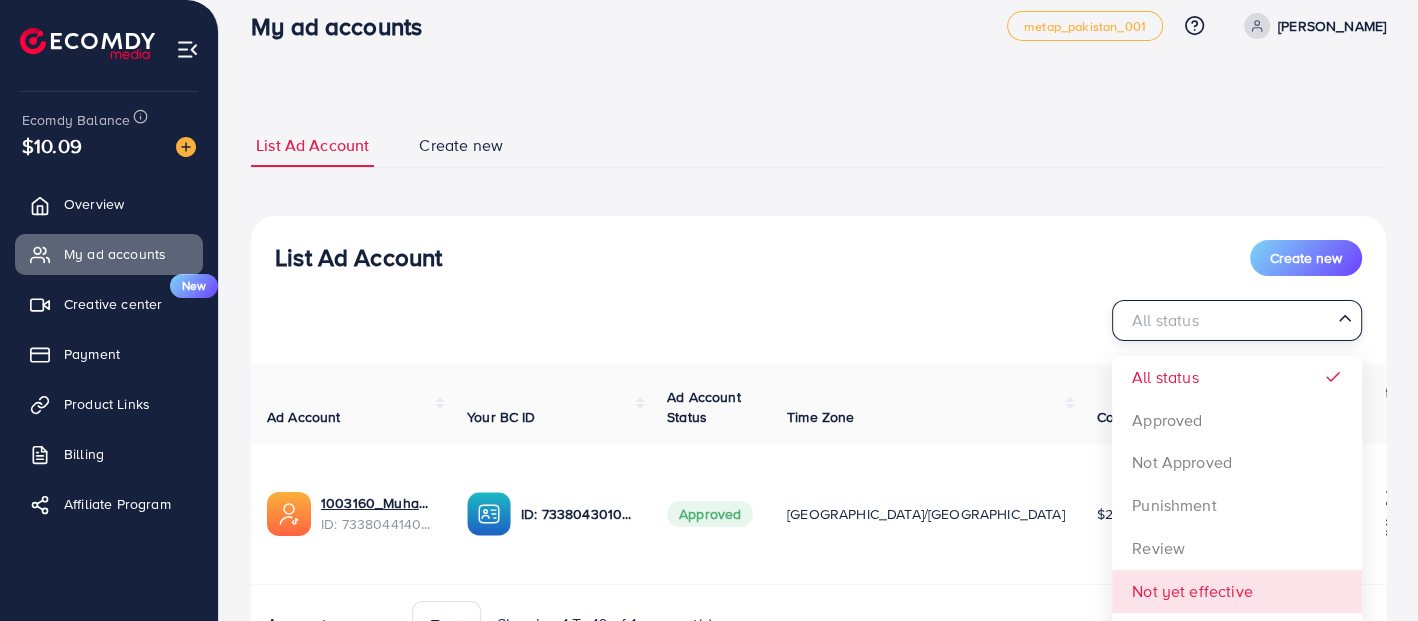 scroll, scrollTop: 0, scrollLeft: 0, axis: both 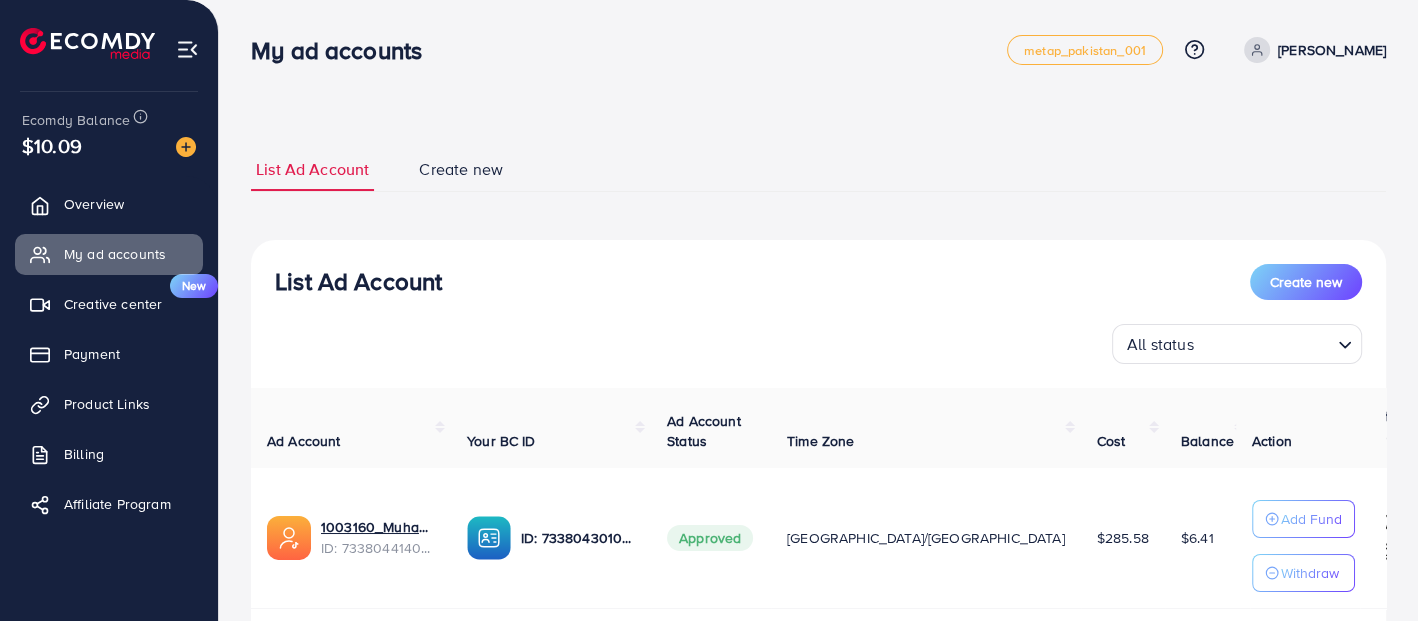 click on "List Ad Account   Create new" at bounding box center [818, 282] 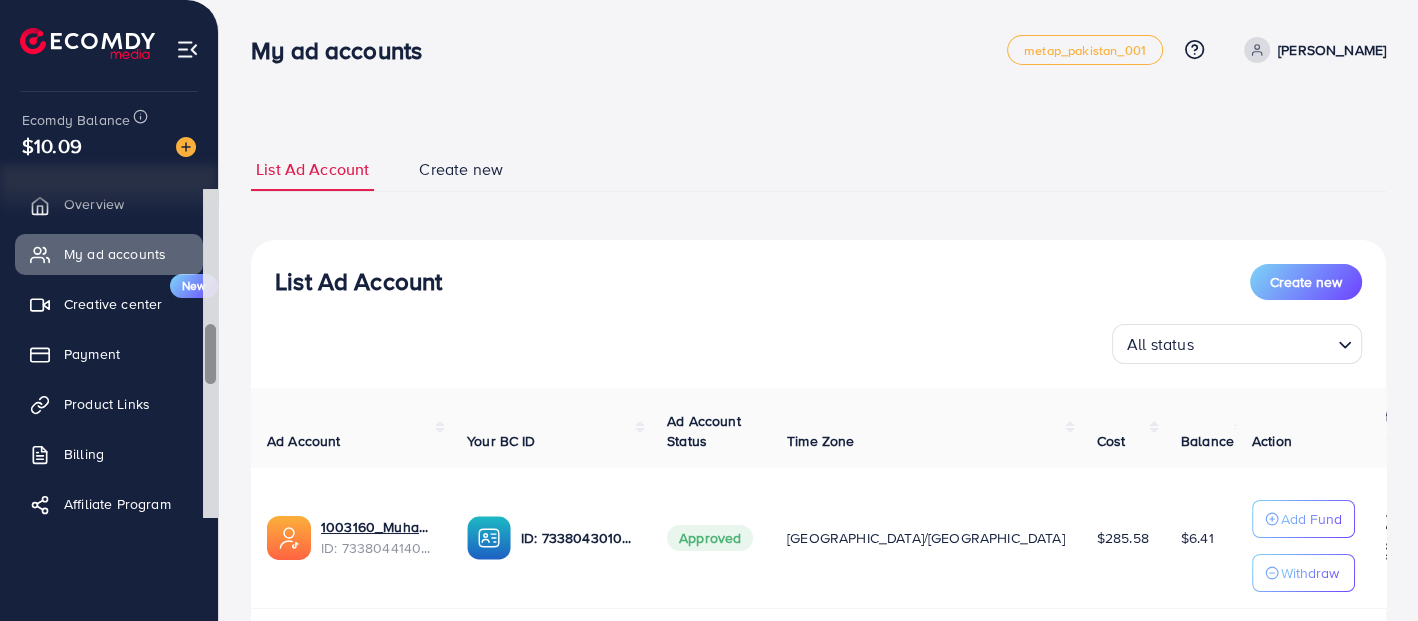 scroll, scrollTop: 19, scrollLeft: 0, axis: vertical 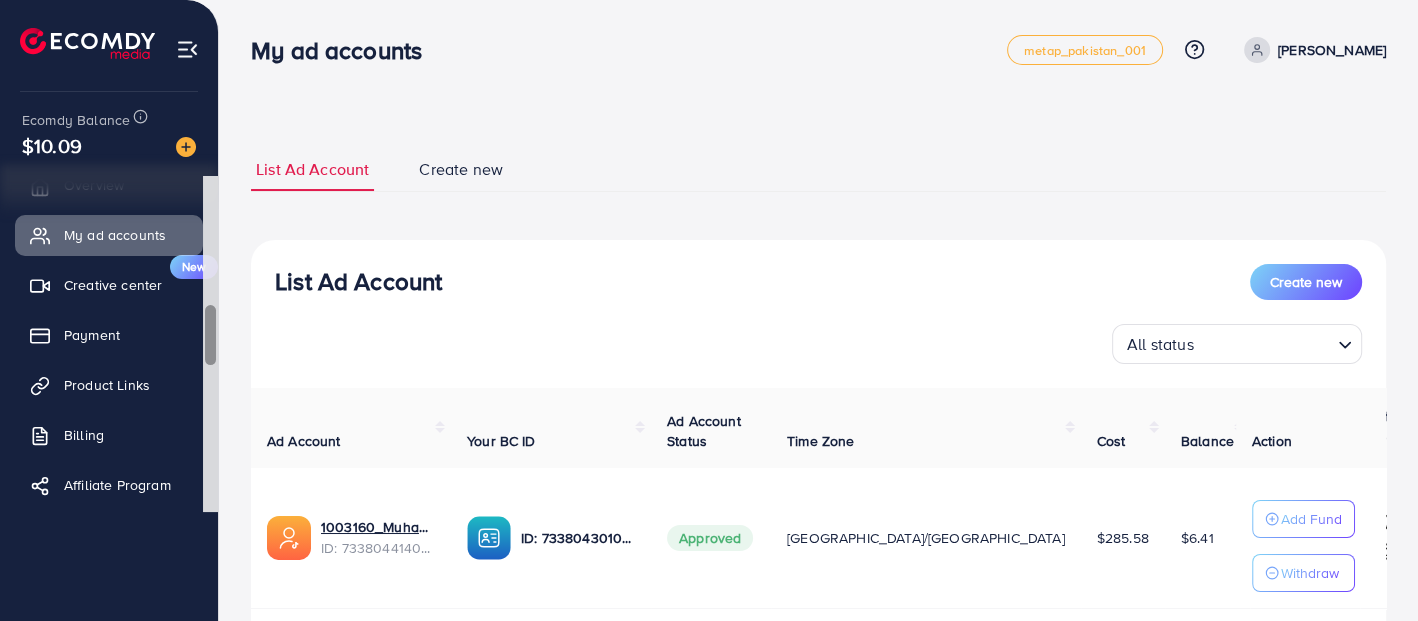 drag, startPoint x: 206, startPoint y: 214, endPoint x: 272, endPoint y: -110, distance: 330.6539 